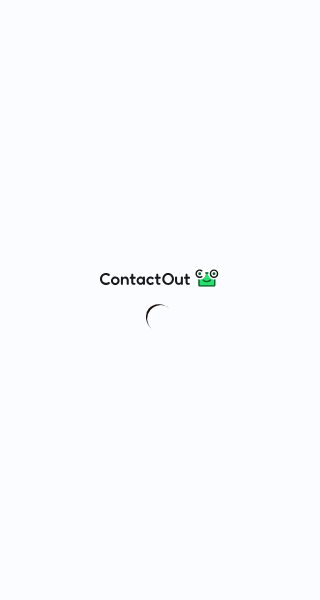 scroll, scrollTop: 0, scrollLeft: 0, axis: both 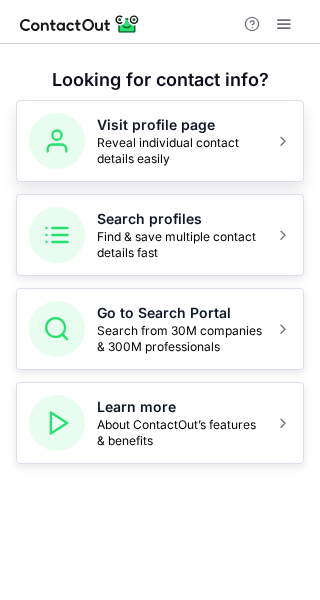 click on "Visit profile page Reveal individual contact details easily" at bounding box center [160, 141] 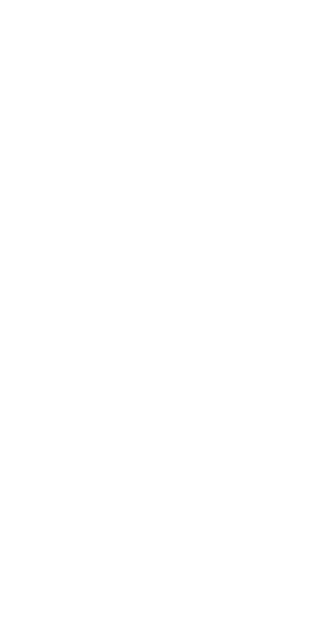 scroll, scrollTop: 0, scrollLeft: 0, axis: both 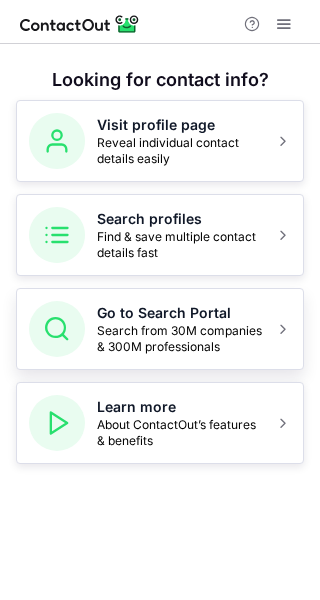 click on "Go to Search Portal" at bounding box center [180, 125] 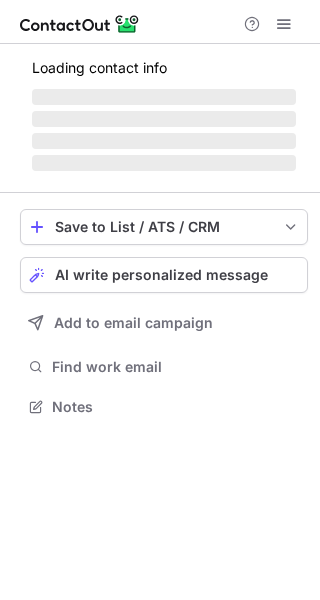 scroll, scrollTop: 0, scrollLeft: 0, axis: both 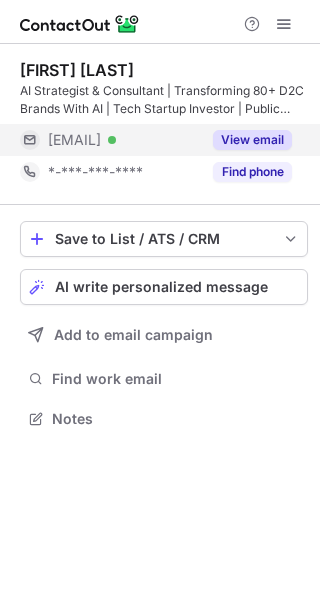click on "View email" at bounding box center [252, 140] 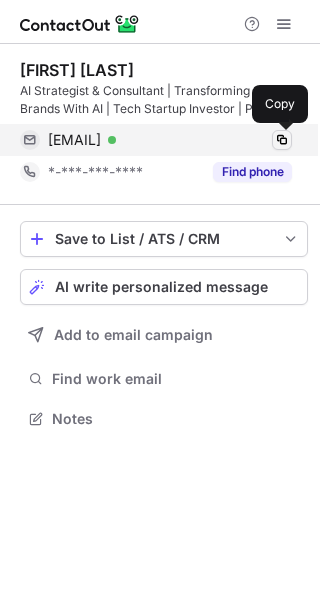 click at bounding box center [282, 140] 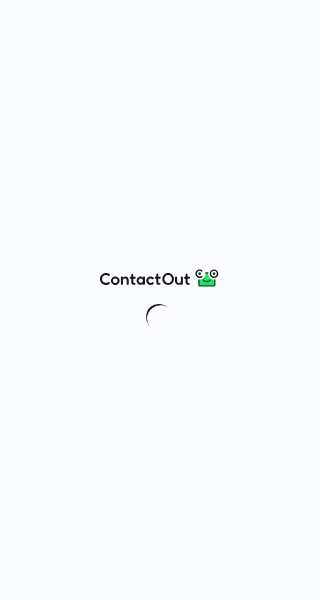 scroll, scrollTop: 0, scrollLeft: 0, axis: both 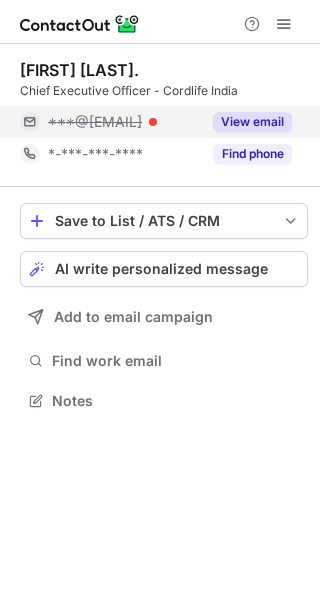 click on "View email" at bounding box center [252, 122] 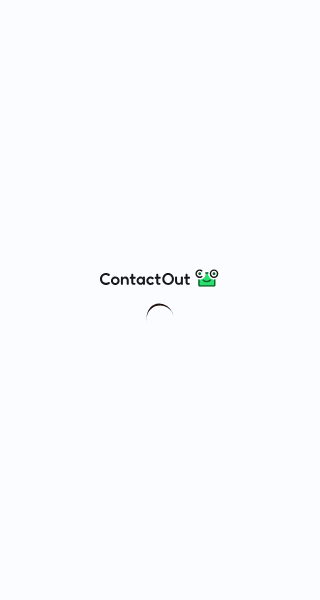 scroll, scrollTop: 0, scrollLeft: 0, axis: both 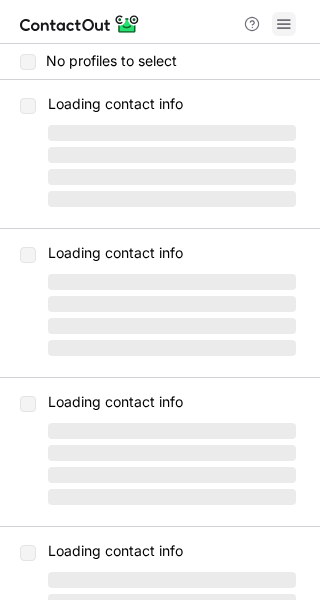 click at bounding box center [284, 24] 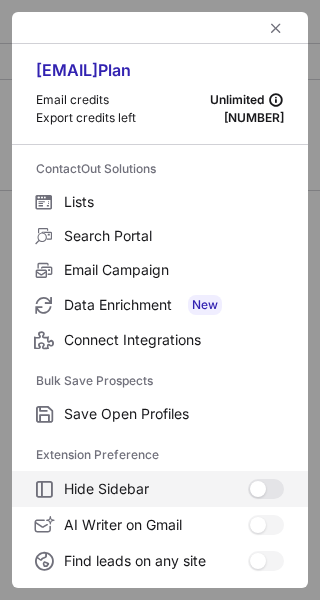 click at bounding box center [266, 489] 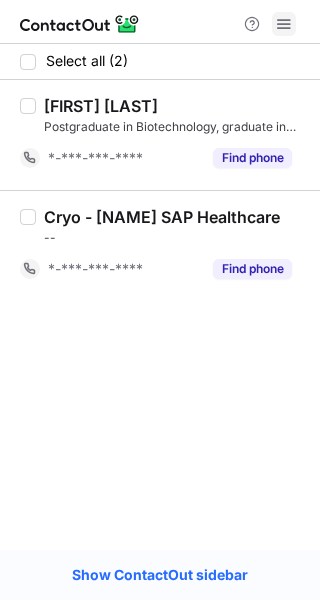 click at bounding box center (284, 24) 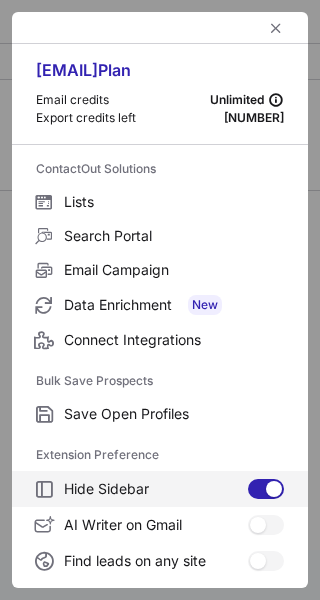 click at bounding box center (266, 489) 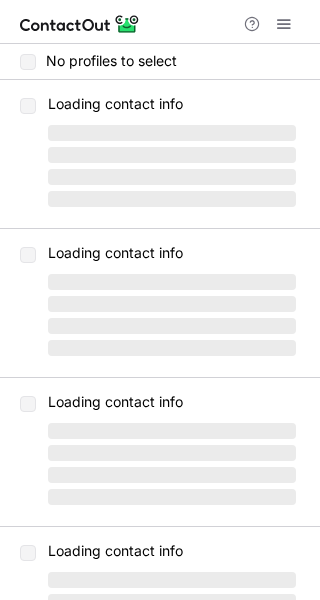 scroll, scrollTop: 0, scrollLeft: 0, axis: both 